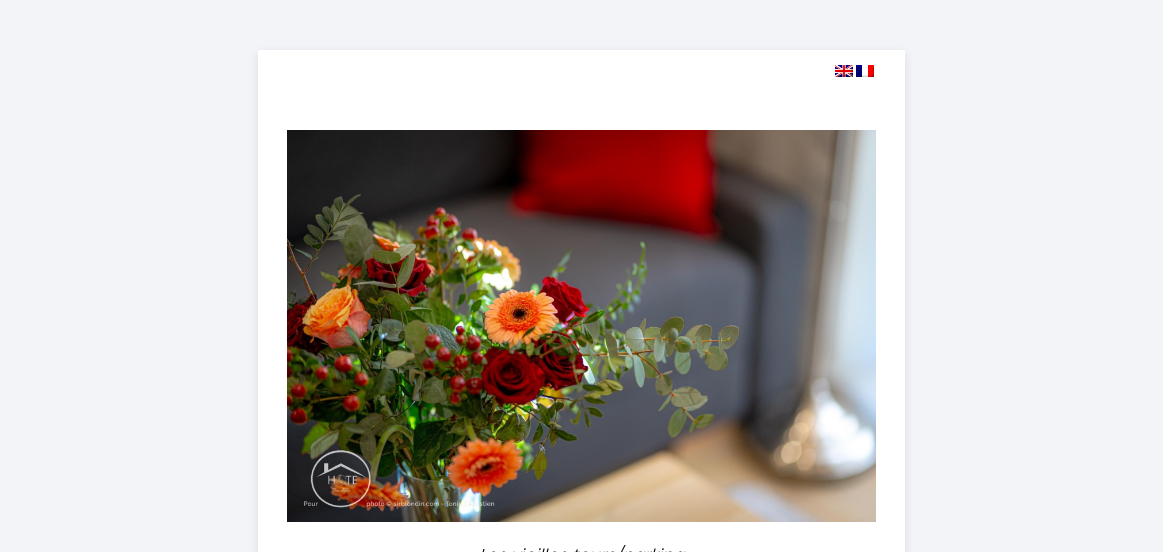 select 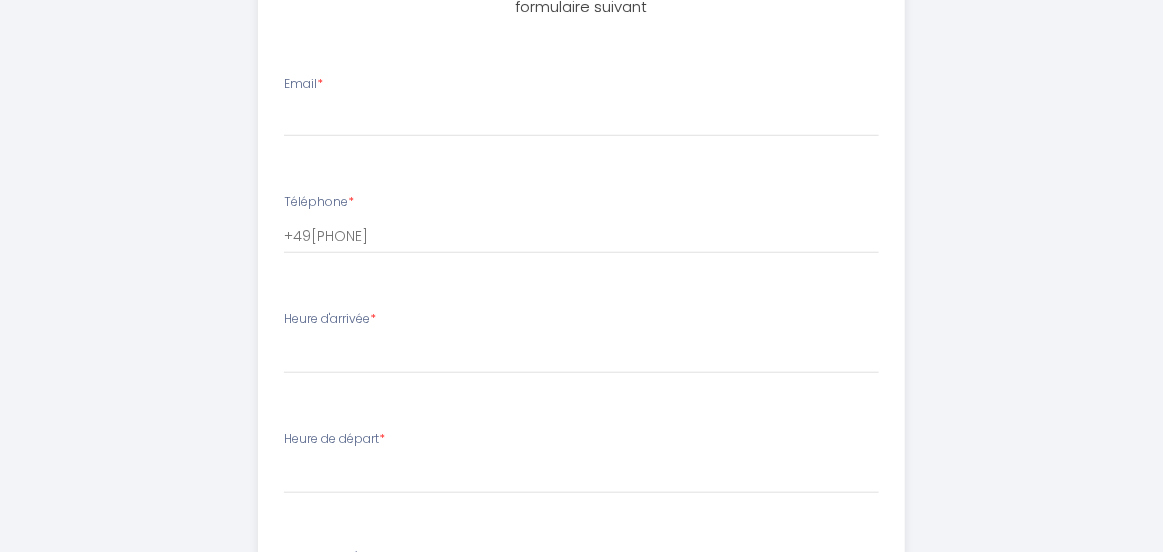 scroll, scrollTop: 649, scrollLeft: 0, axis: vertical 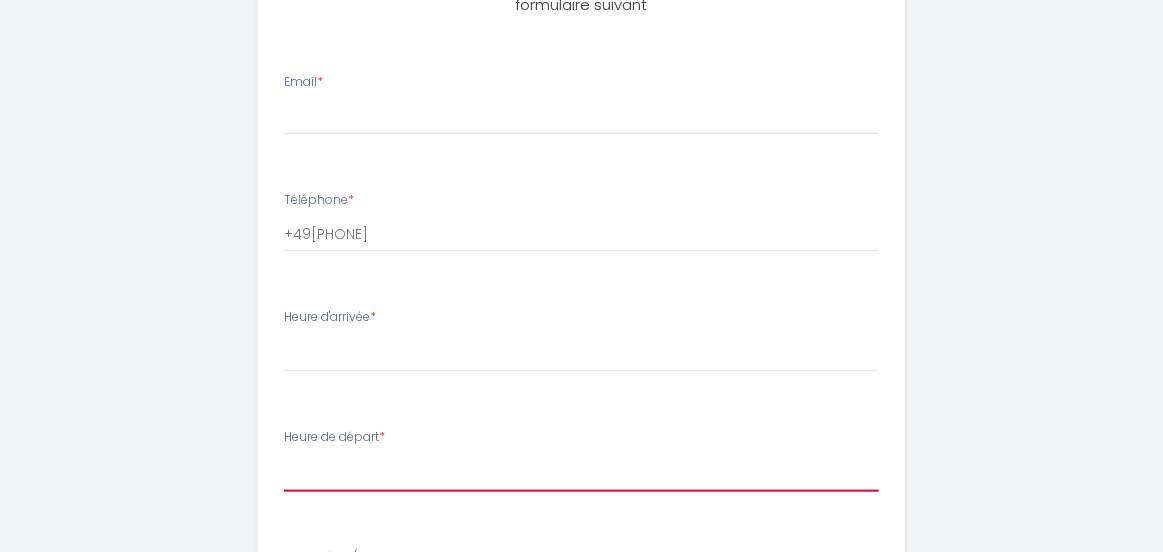 click on "00:00 00:30 01:00 01:30 02:00 02:30 03:00 03:30 04:00 04:30 05:00 05:30 06:00 06:30 07:00 07:30 08:00 08:30 09:00 09:30 10:00" at bounding box center (581, 473) 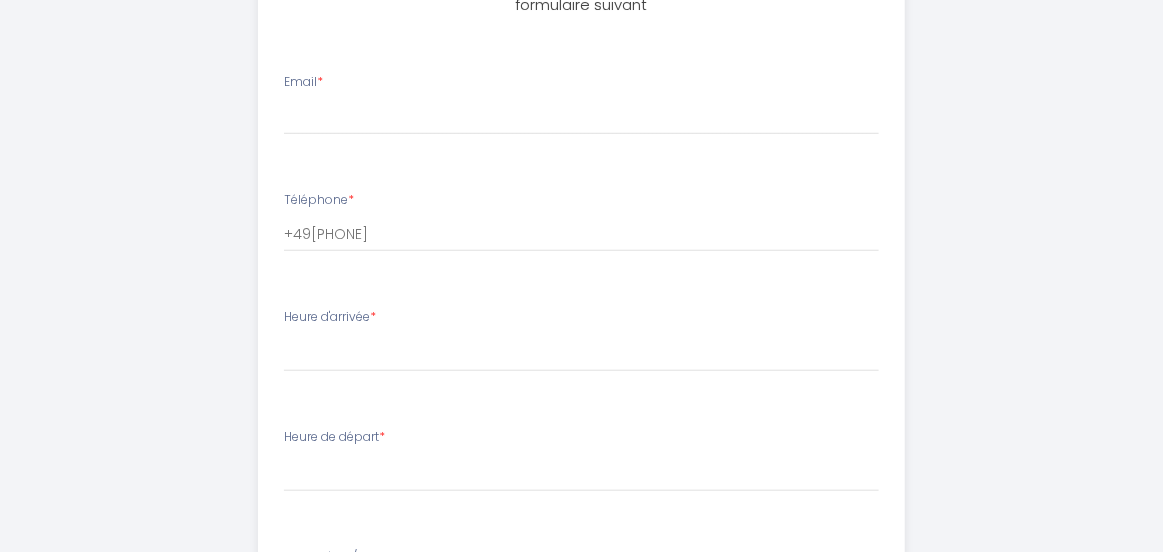 drag, startPoint x: 336, startPoint y: 456, endPoint x: 1044, endPoint y: 148, distance: 772.09326 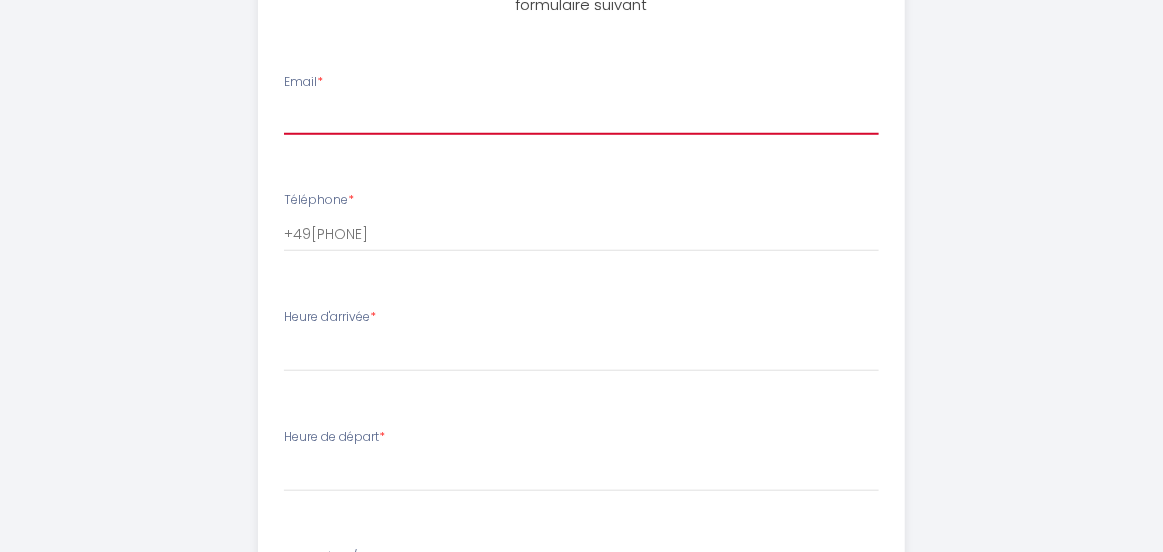 click on "Email
*" at bounding box center (581, 116) 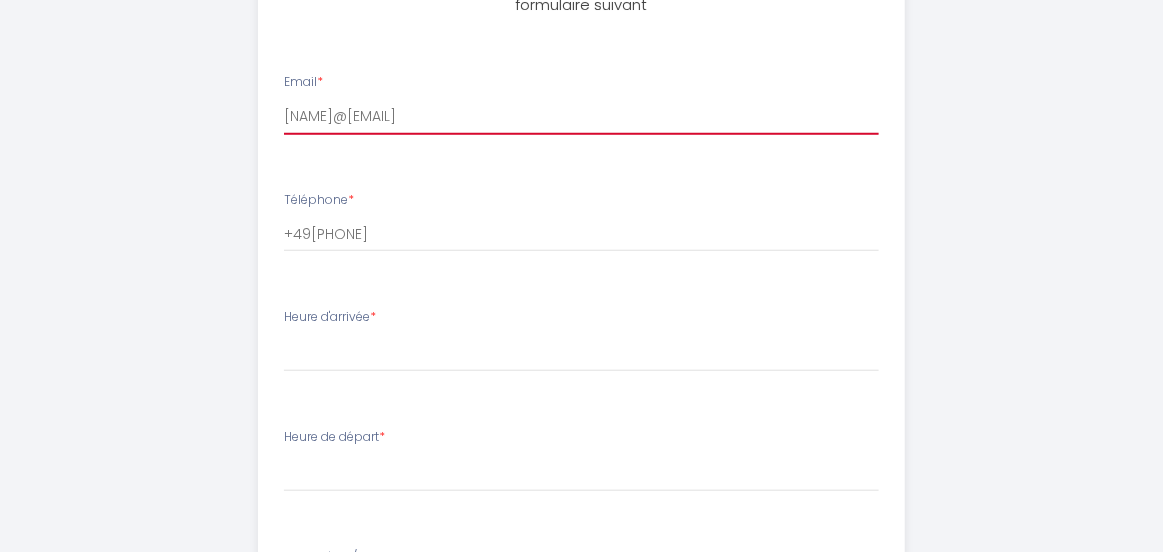 type on "[NAME]@[EMAIL]" 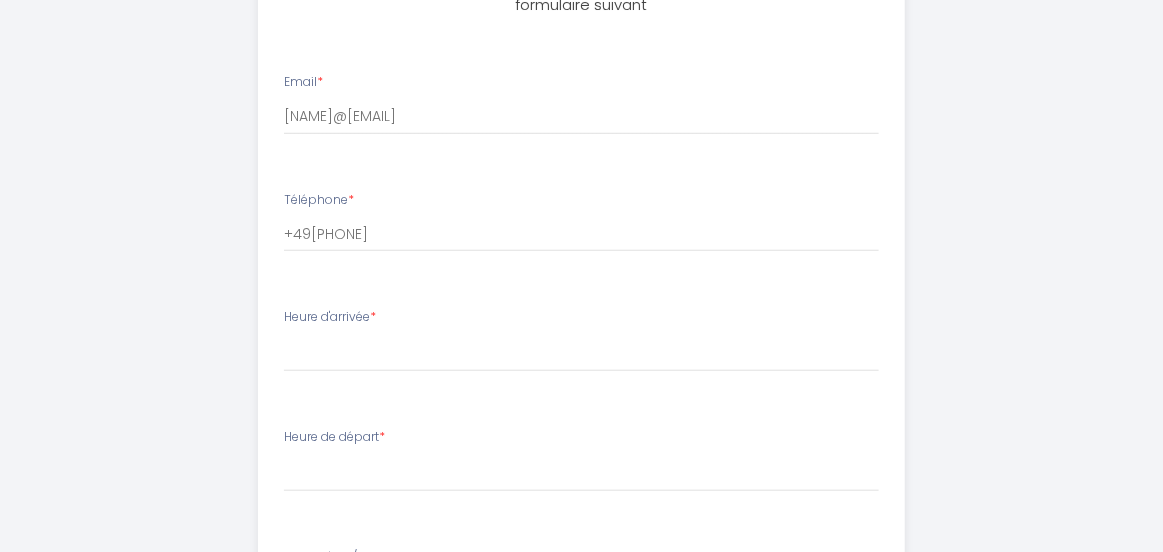 click on "Heure d'arrivée
*" at bounding box center [330, 317] 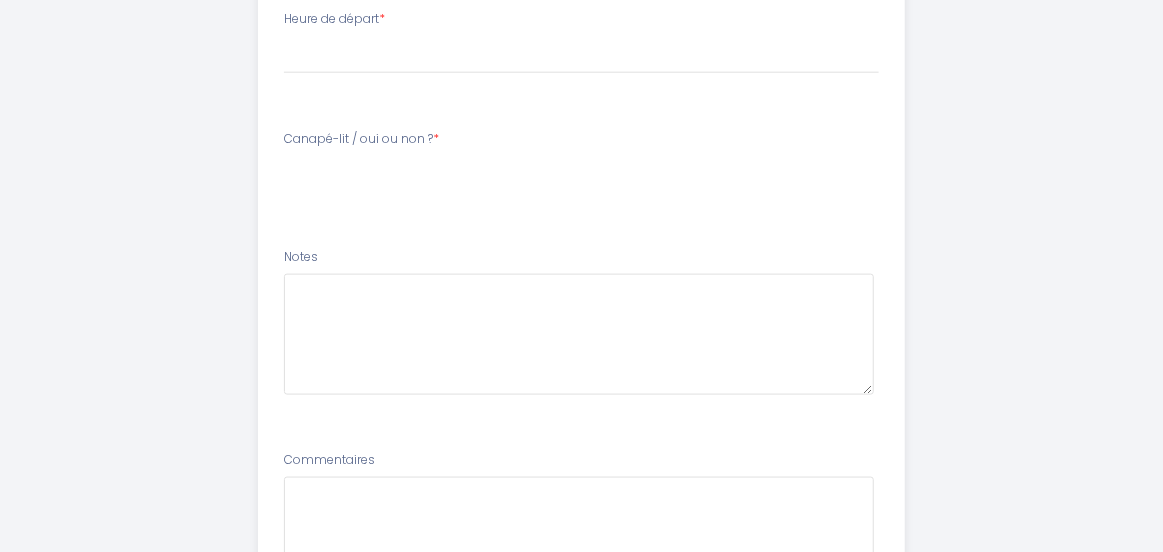 scroll, scrollTop: 1087, scrollLeft: 0, axis: vertical 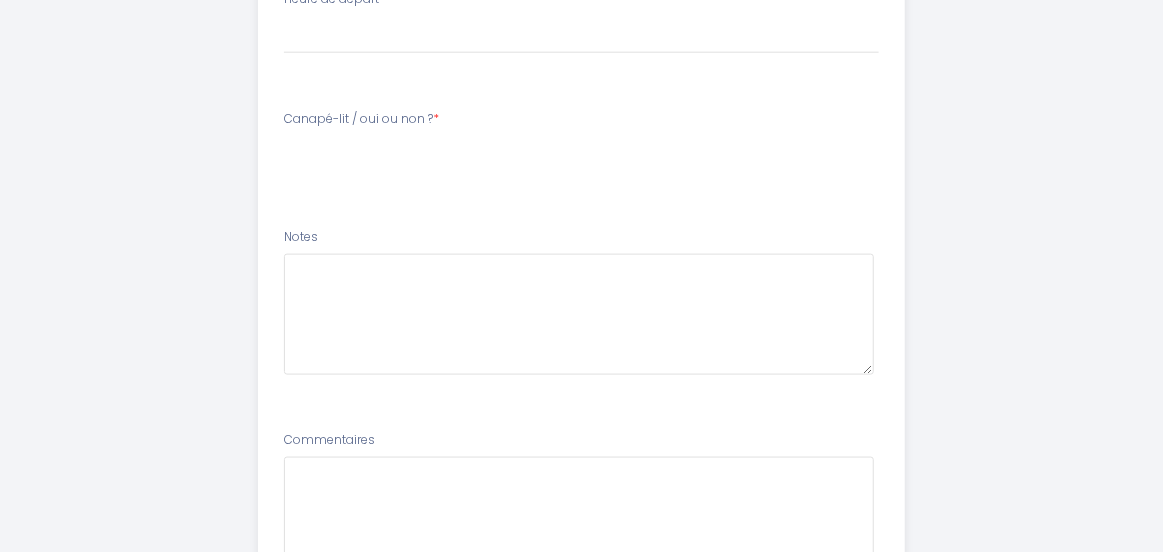 click on "Canapé-lit / oui ou non ? *" at bounding box center [361, 119] 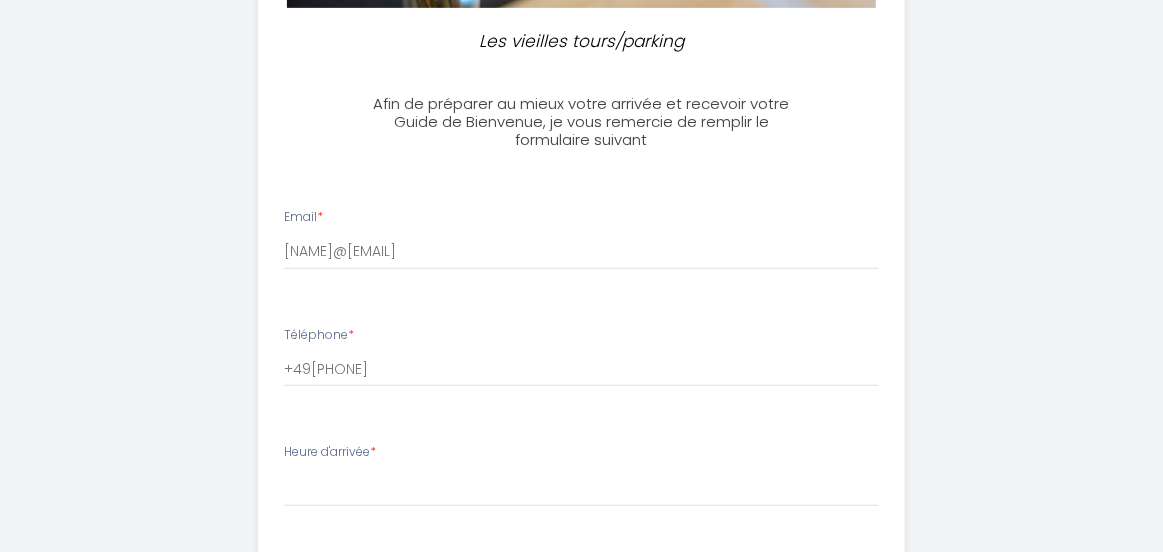scroll, scrollTop: 433, scrollLeft: 0, axis: vertical 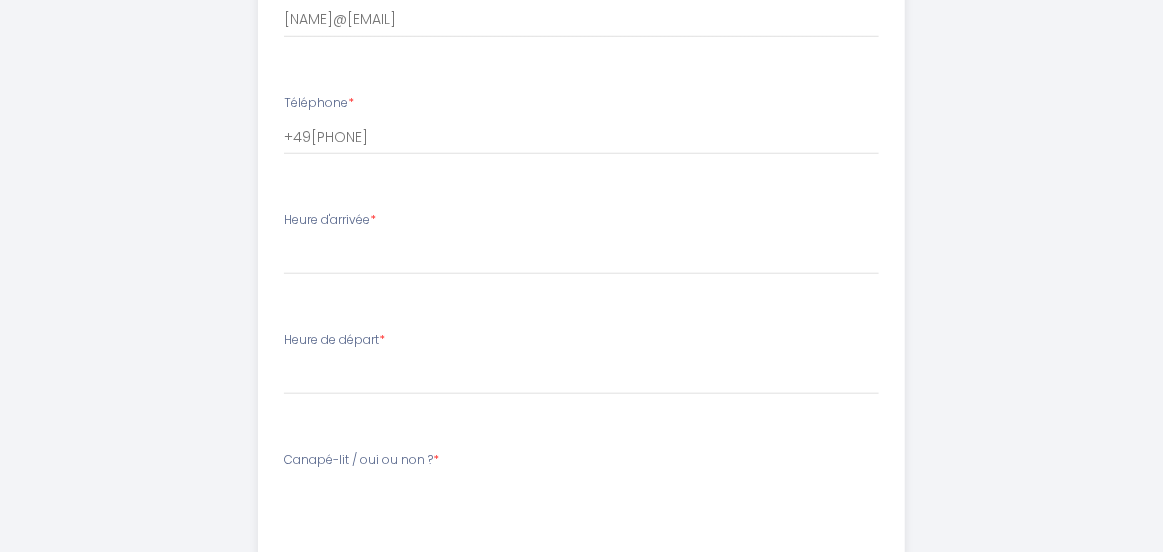 click on "Heure d'arrivée
*" at bounding box center (330, 220) 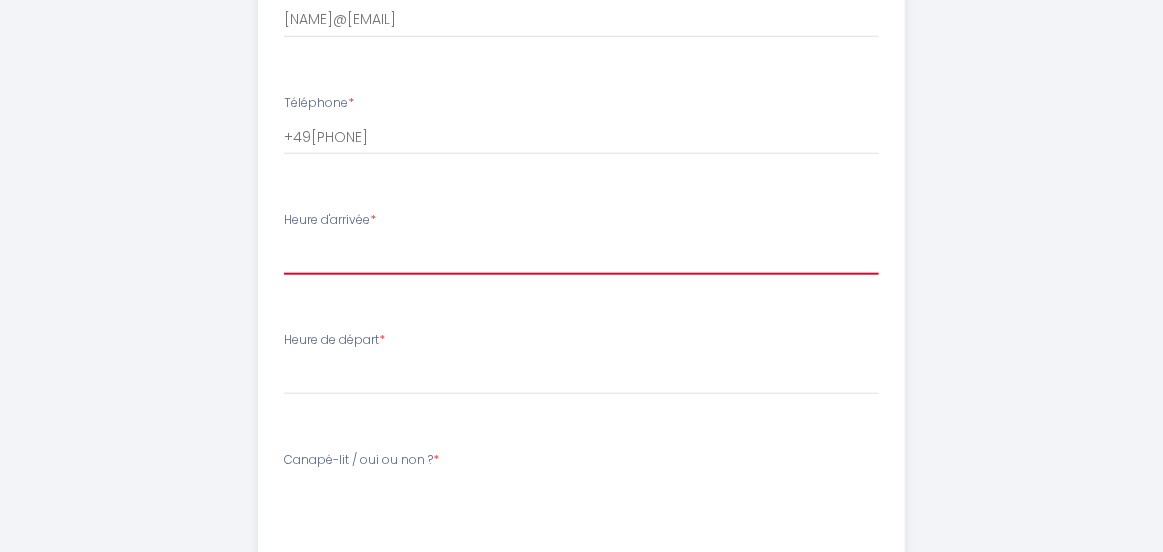 click on "16:00 16:30 17:00 17:30 18:00 18:30 19:00 19:30 20:00 20:30 21:00 21:30 22:00 22:30 23:00 23:30" at bounding box center [581, 256] 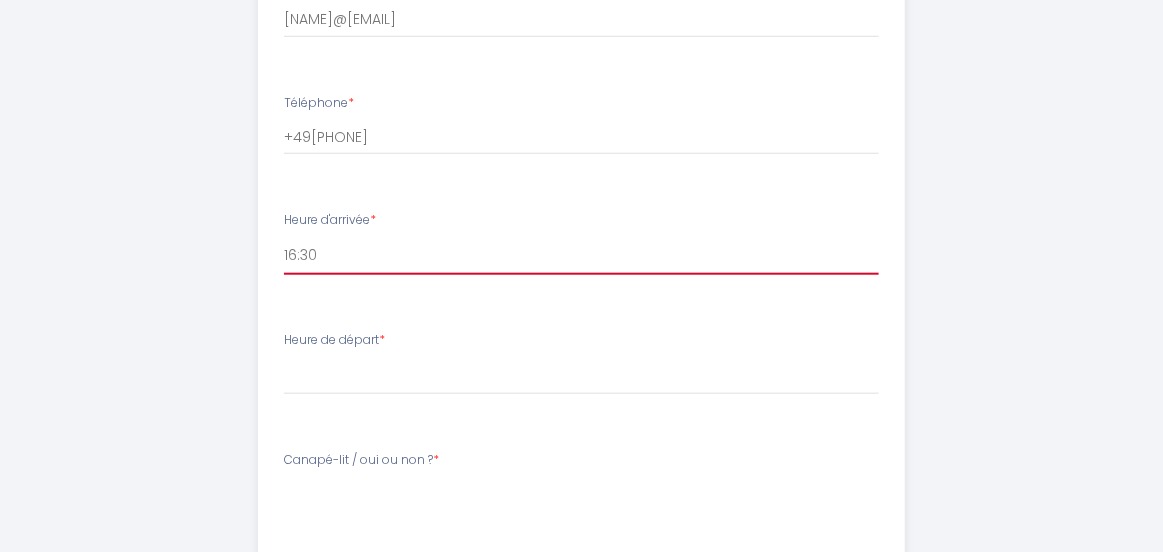 click on "16:30" at bounding box center [0, 0] 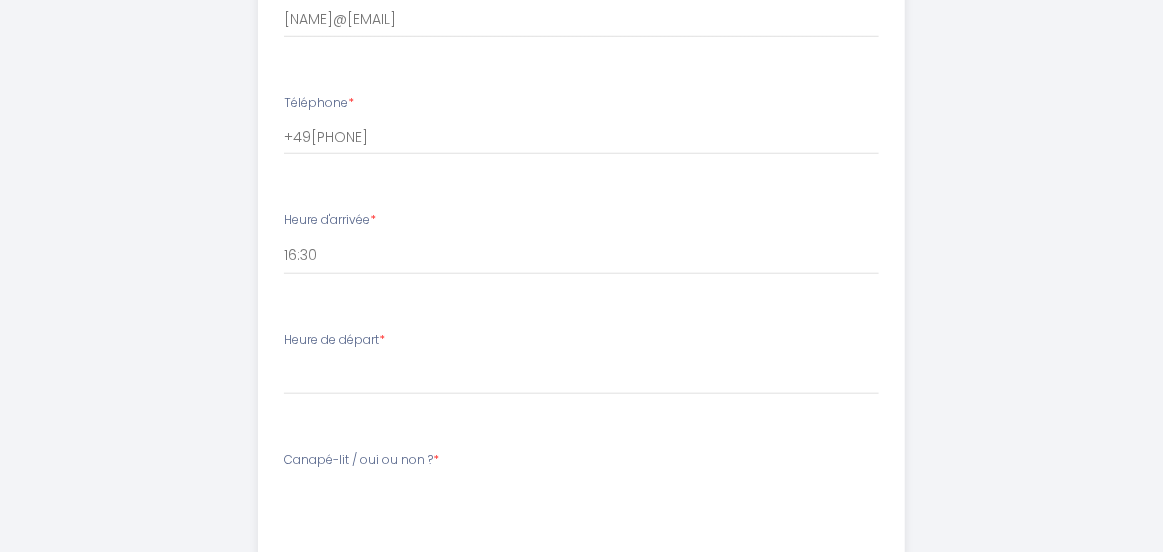 click on "Heure de départ
*" at bounding box center (334, 340) 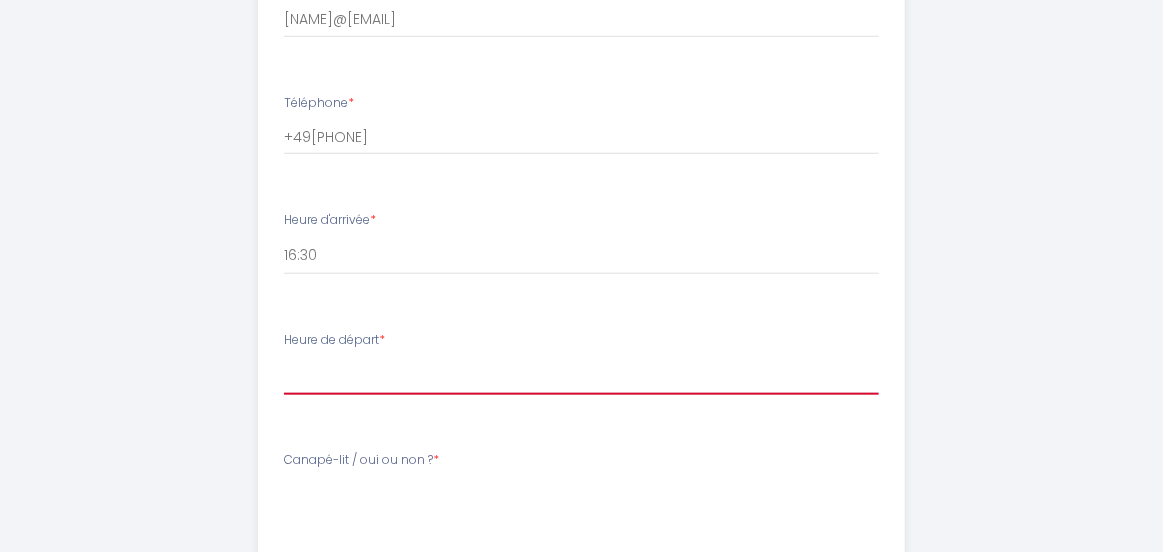 click on "00:00 00:30 01:00 01:30 02:00 02:30 03:00 03:30 04:00 04:30 05:00 05:30 06:00 06:30 07:00 07:30 08:00 08:30 09:00 09:30 10:00" at bounding box center [581, 376] 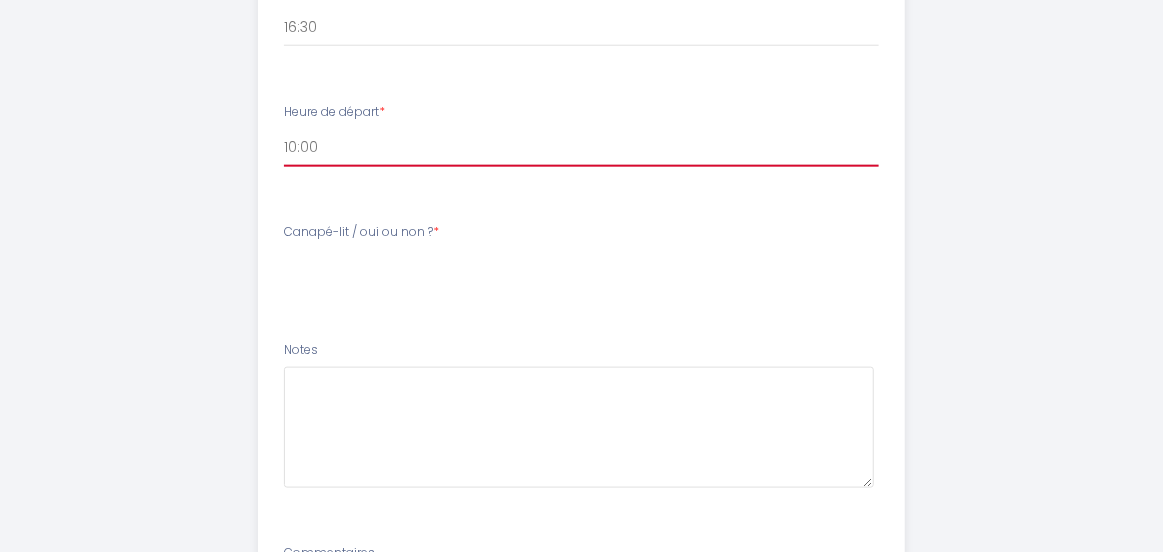 scroll, scrollTop: 966, scrollLeft: 0, axis: vertical 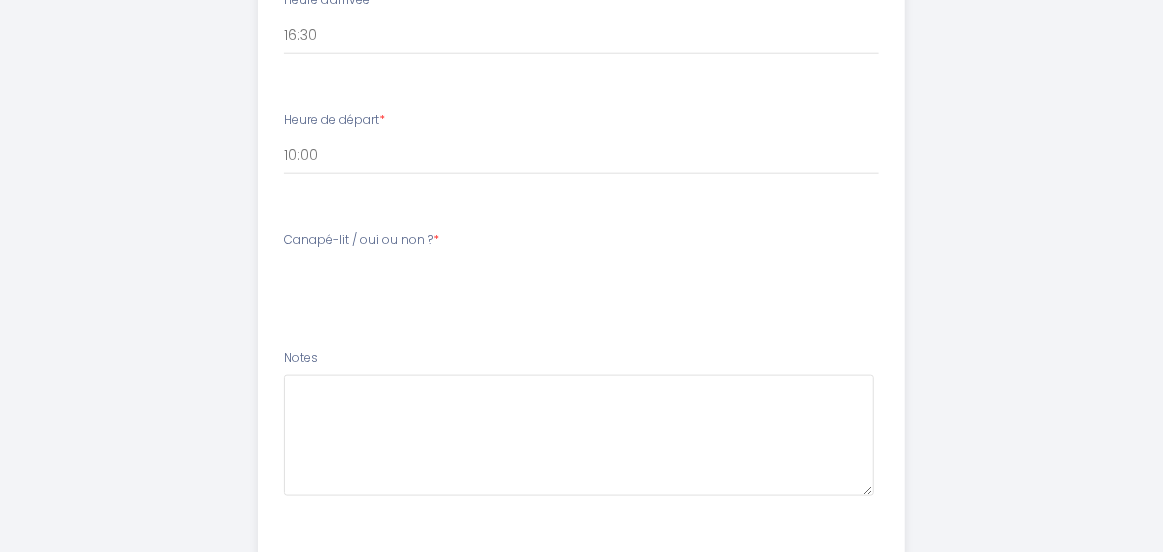 click on "Canapé-lit / oui ou non ? *" at bounding box center [361, 240] 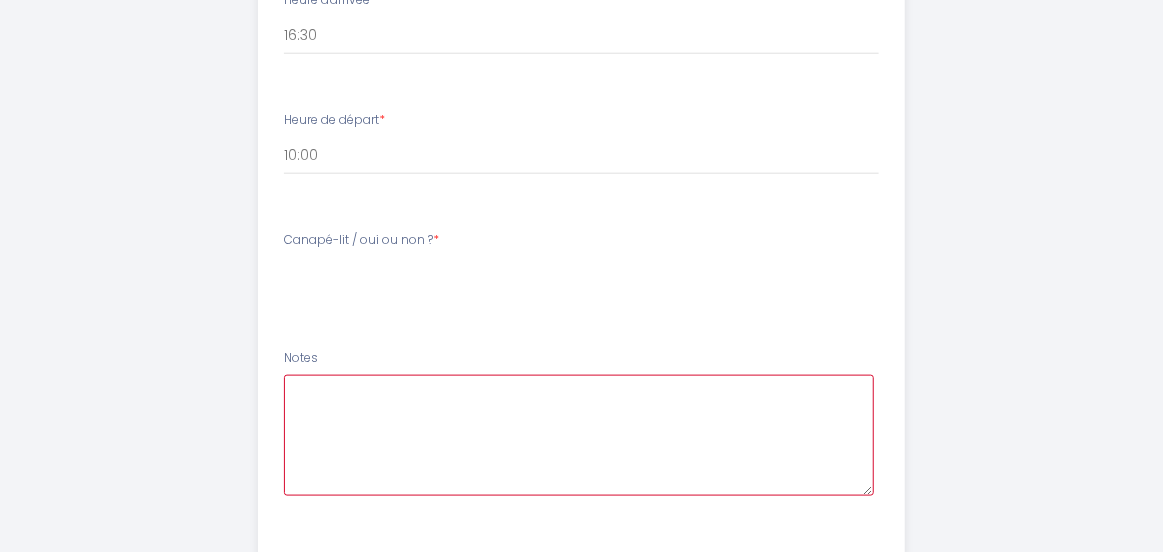 drag, startPoint x: 453, startPoint y: 386, endPoint x: 432, endPoint y: 401, distance: 25.806976 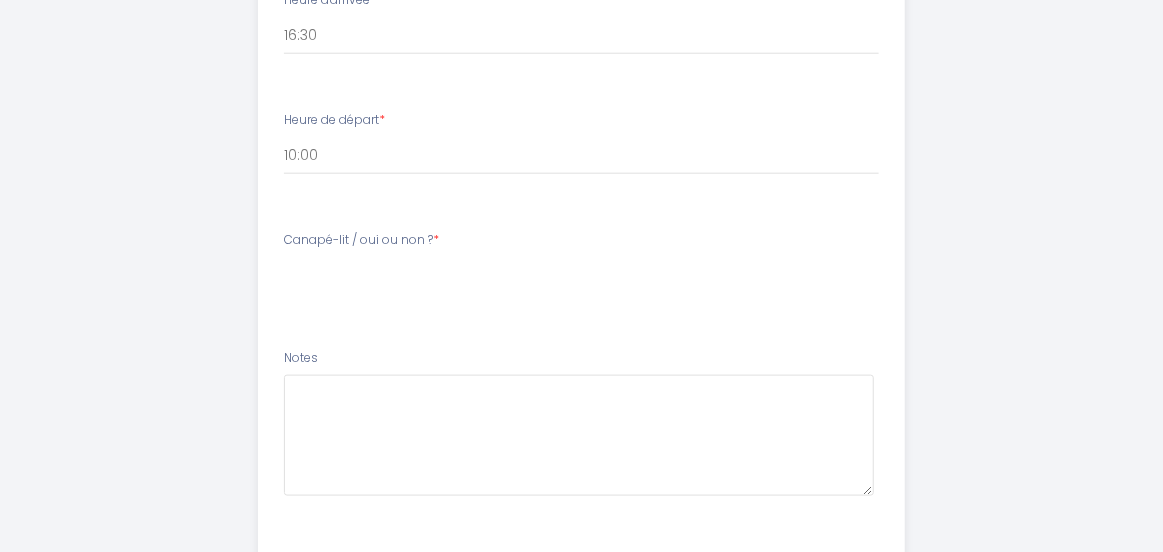click on "Canapé-lit / oui ou non ? *" at bounding box center (361, 240) 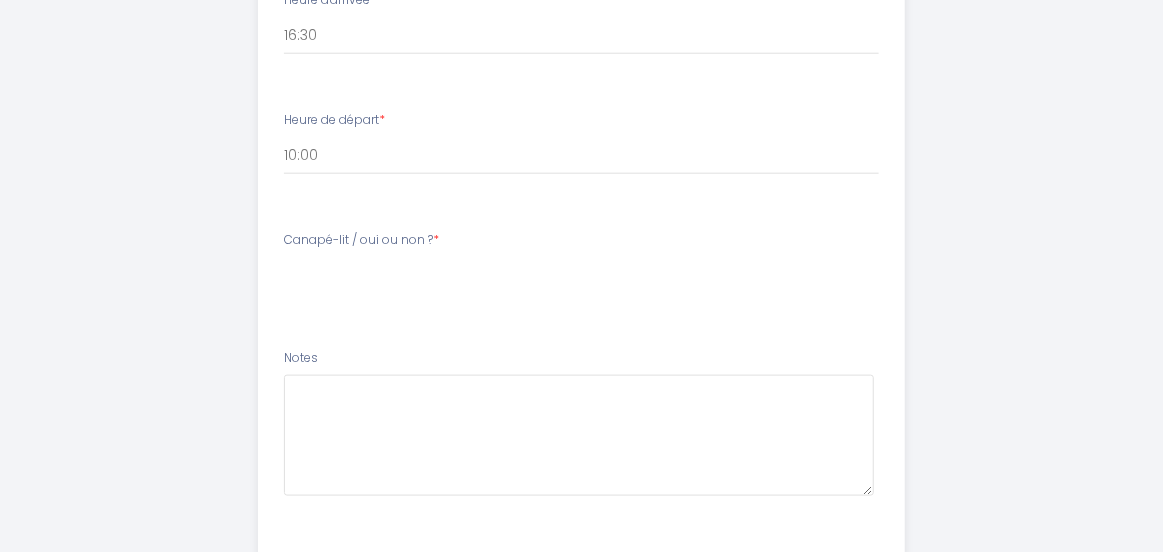 click on "Canapé-lit / oui ou non ? *" at bounding box center (361, 240) 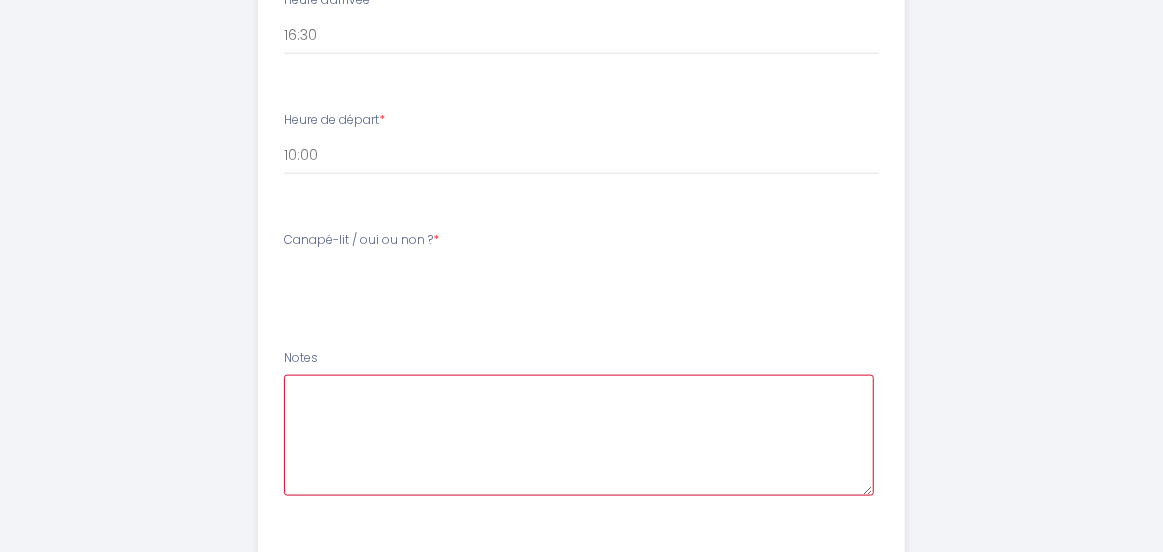 click at bounding box center (579, 435) 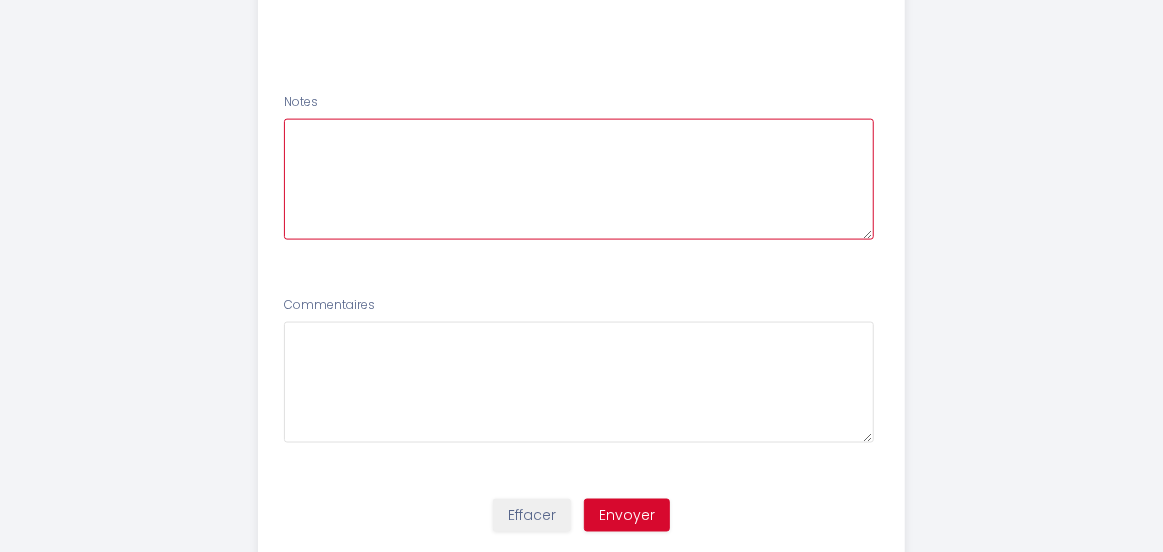 scroll, scrollTop: 1224, scrollLeft: 0, axis: vertical 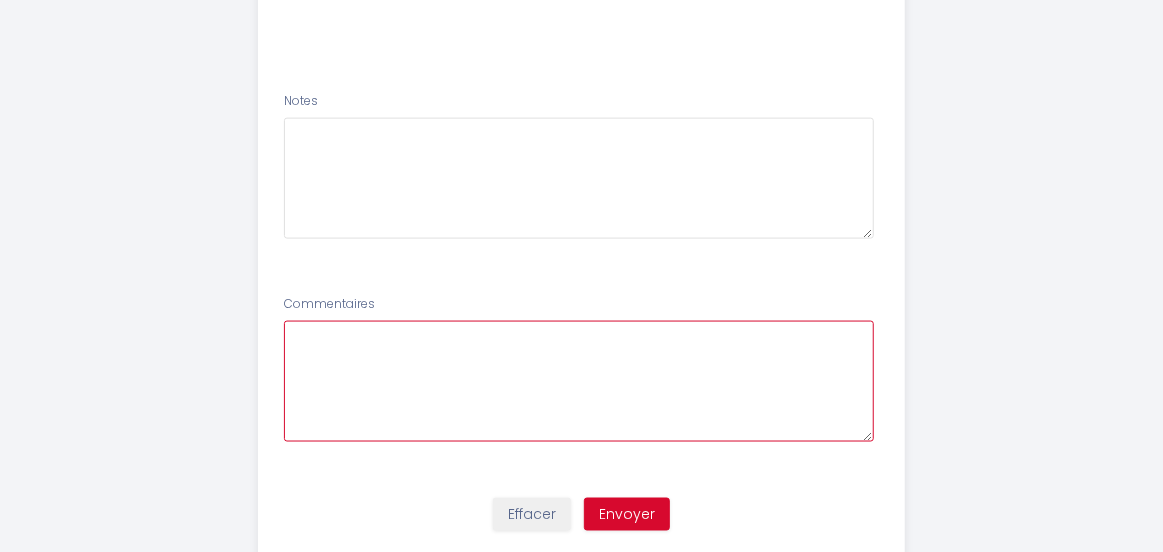 click at bounding box center (579, 380) 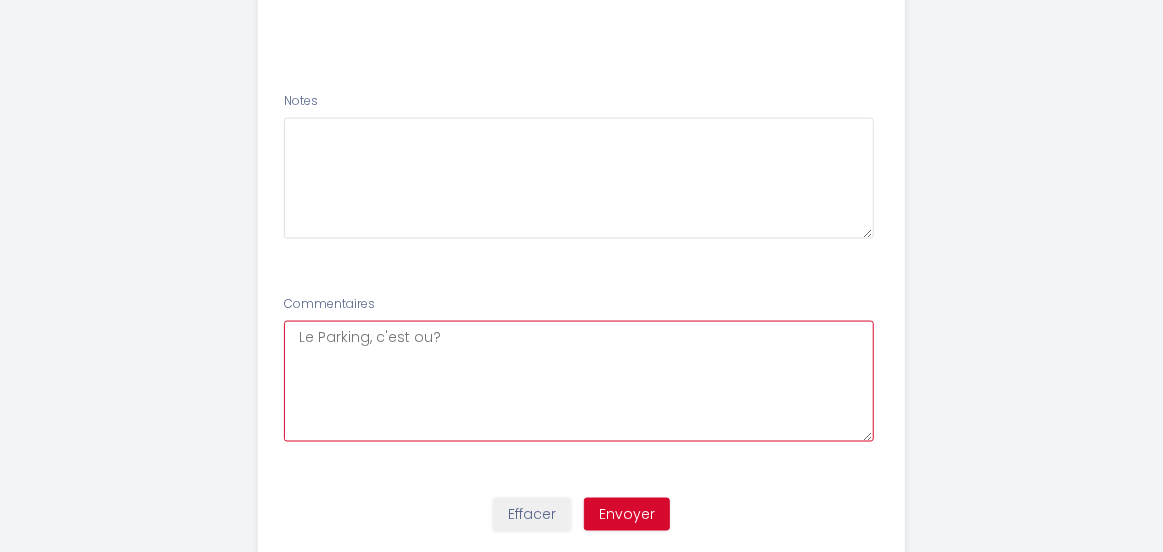 click on "Le Parking, c'est ou?" at bounding box center (579, 380) 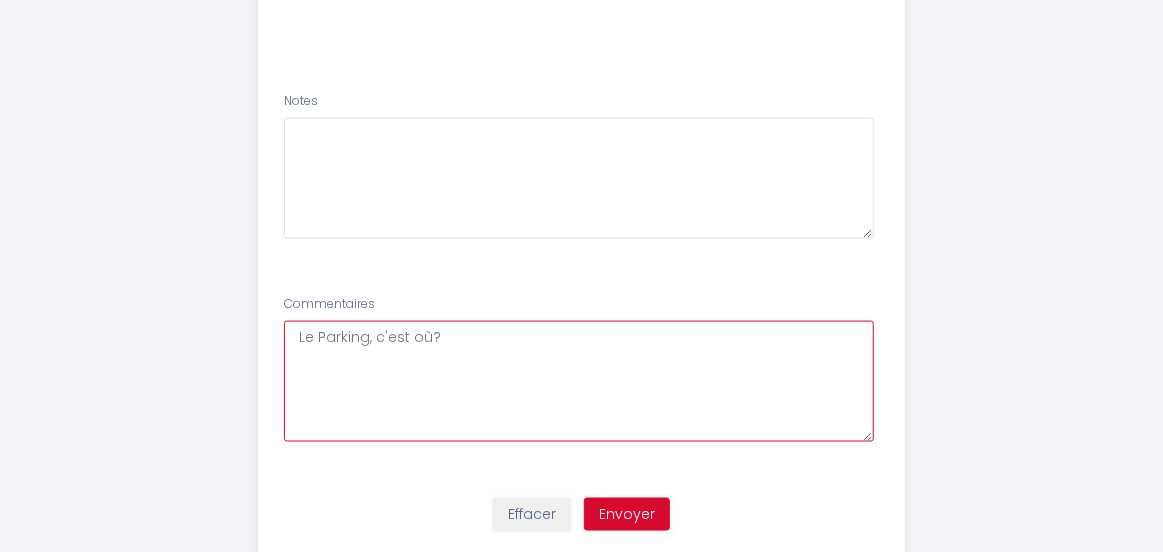 click on "Le Parking, c'est où?" at bounding box center [579, 380] 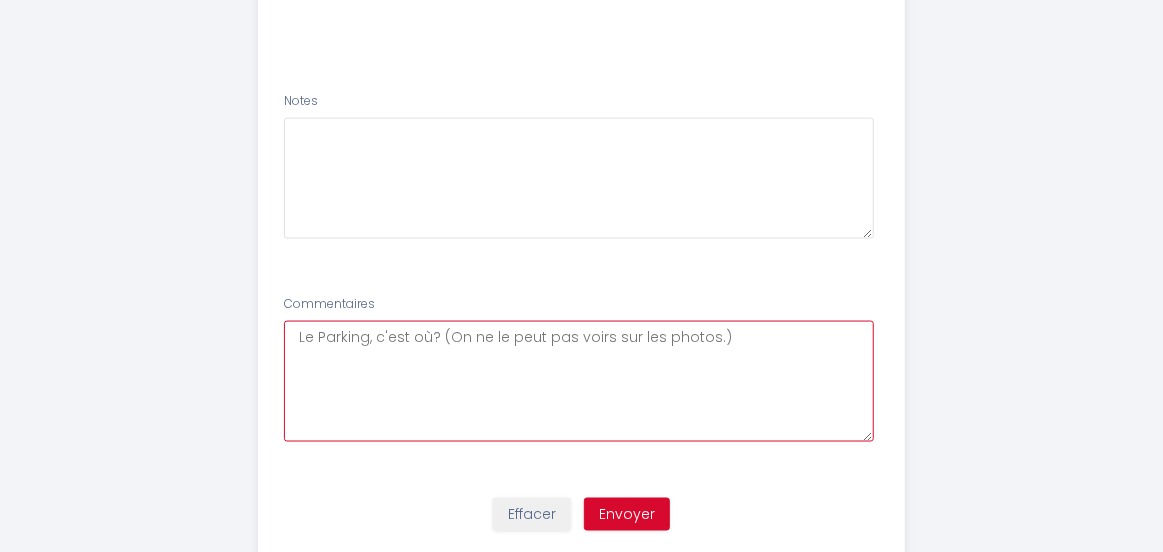 type on "Le Parking, c'est où? (On ne le peut pas voirs sur les photos.)" 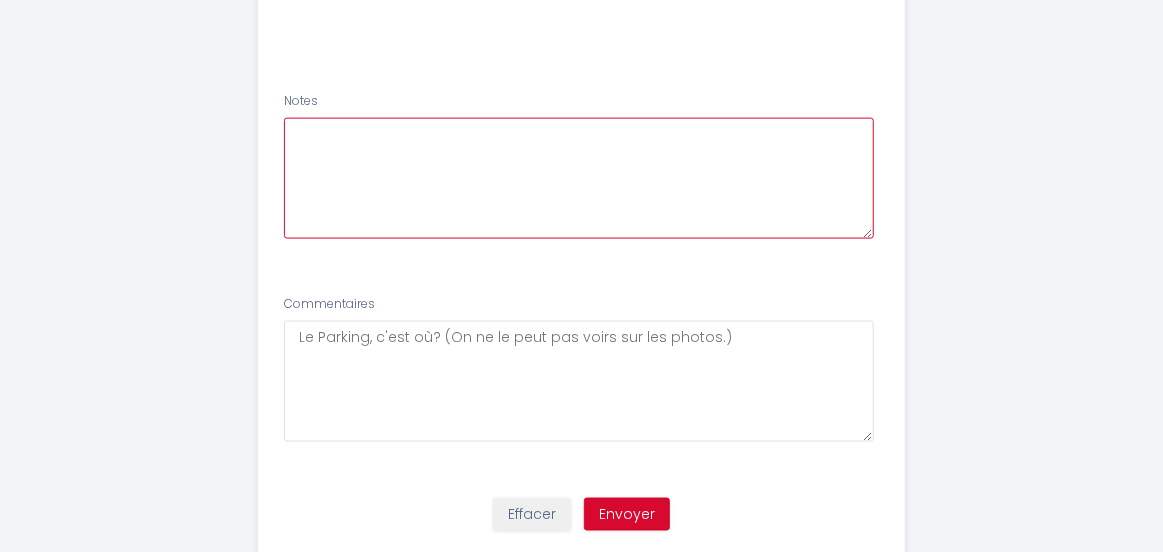 click at bounding box center (579, 177) 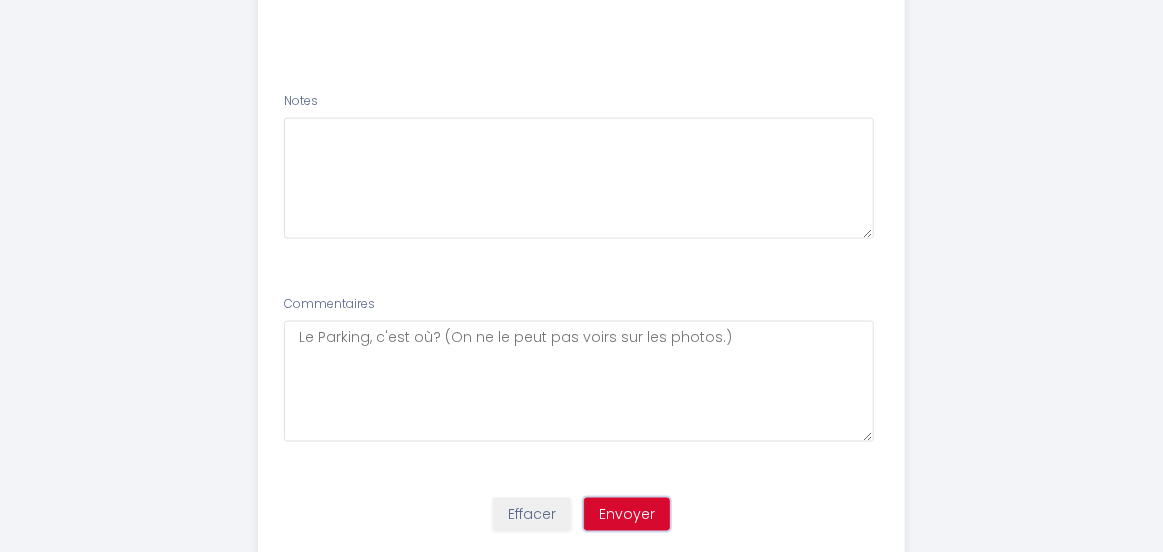 click on "Envoyer" at bounding box center (627, 514) 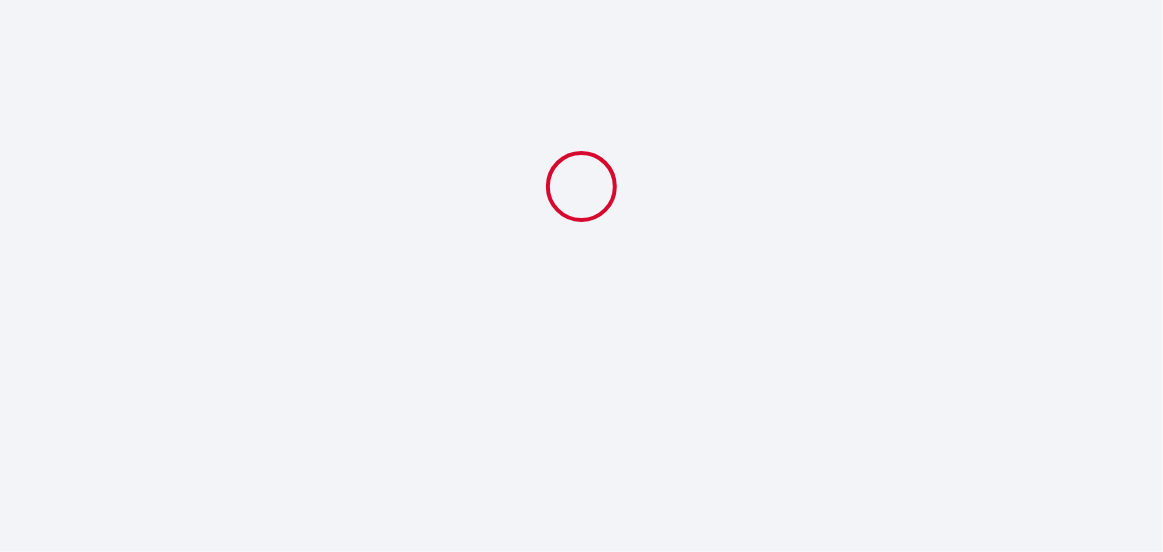 select on "16:30" 